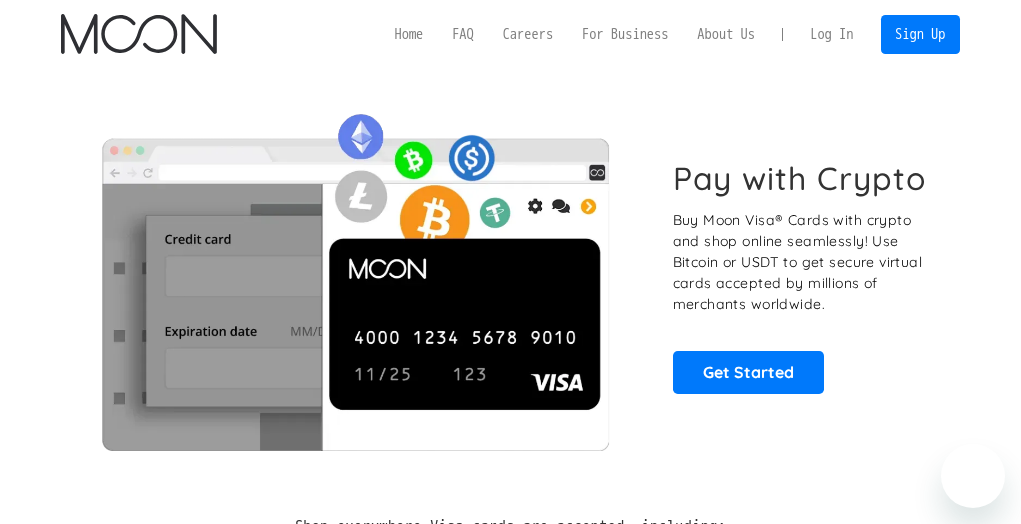 scroll, scrollTop: 223, scrollLeft: 0, axis: vertical 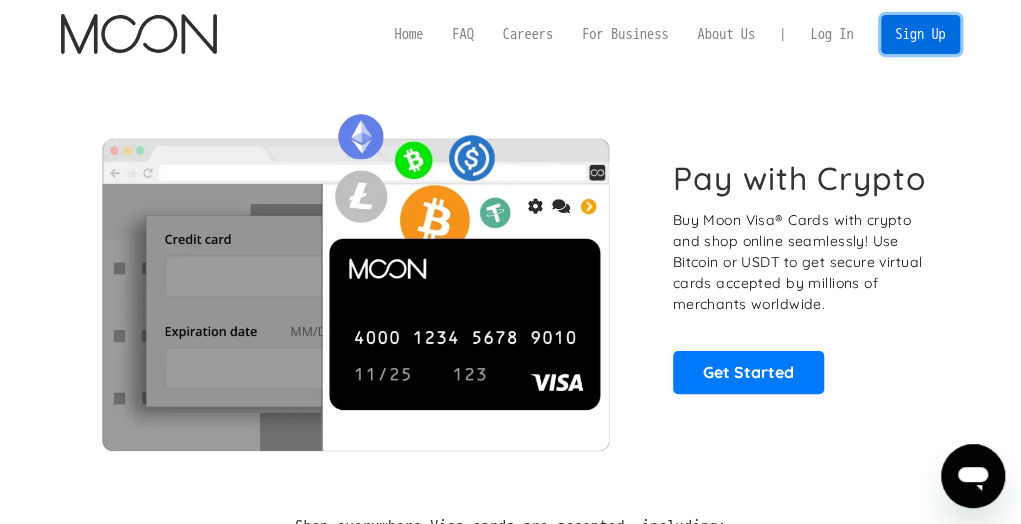 click on "Sign Up" at bounding box center [920, 34] 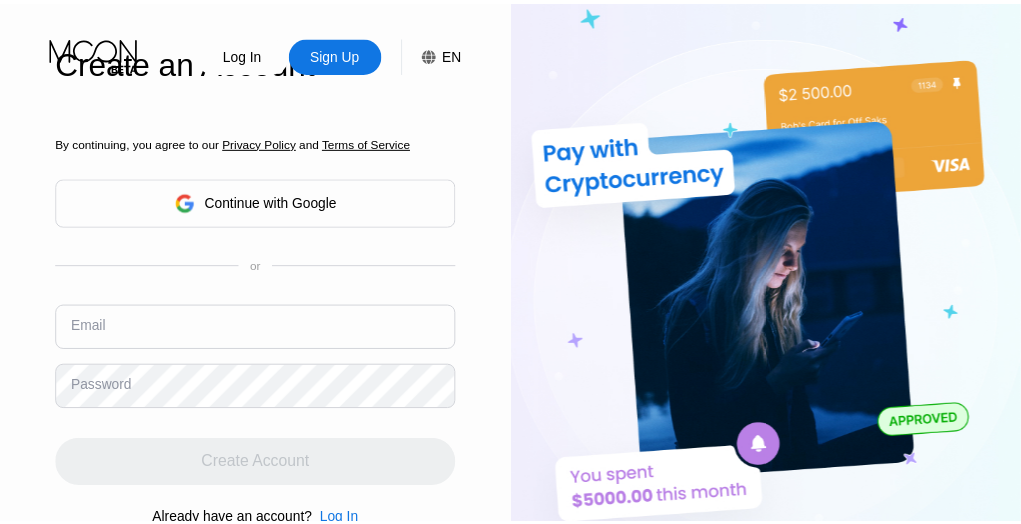 scroll, scrollTop: 0, scrollLeft: 0, axis: both 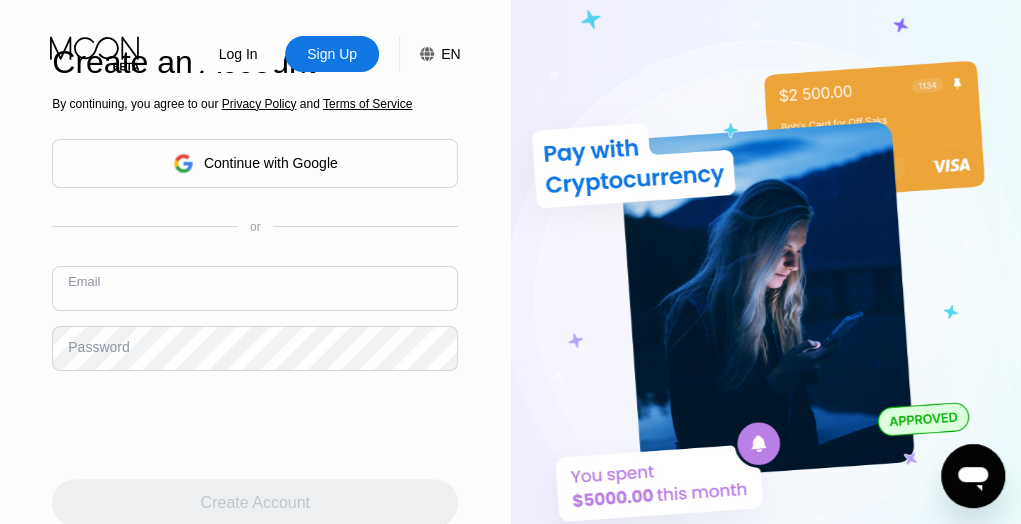 click at bounding box center [255, 288] 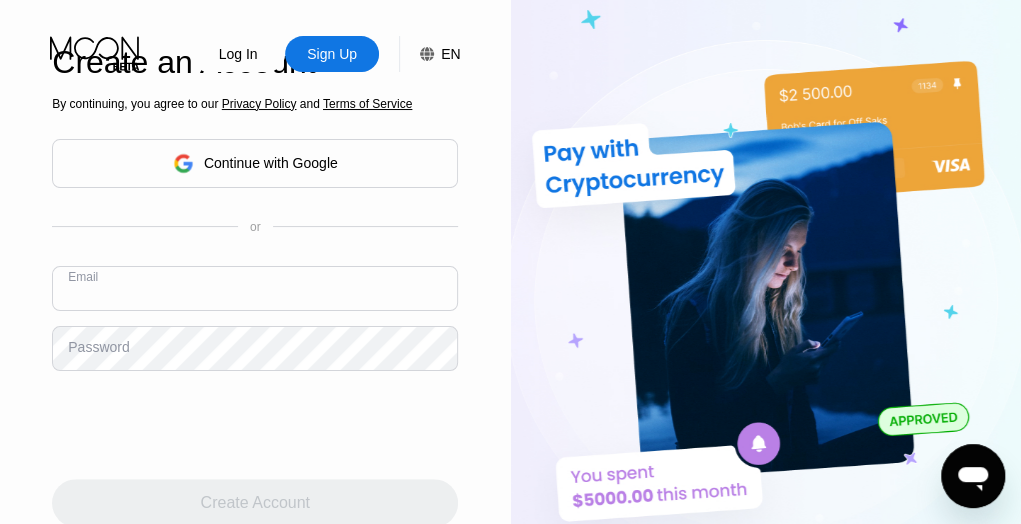 click at bounding box center [255, 288] 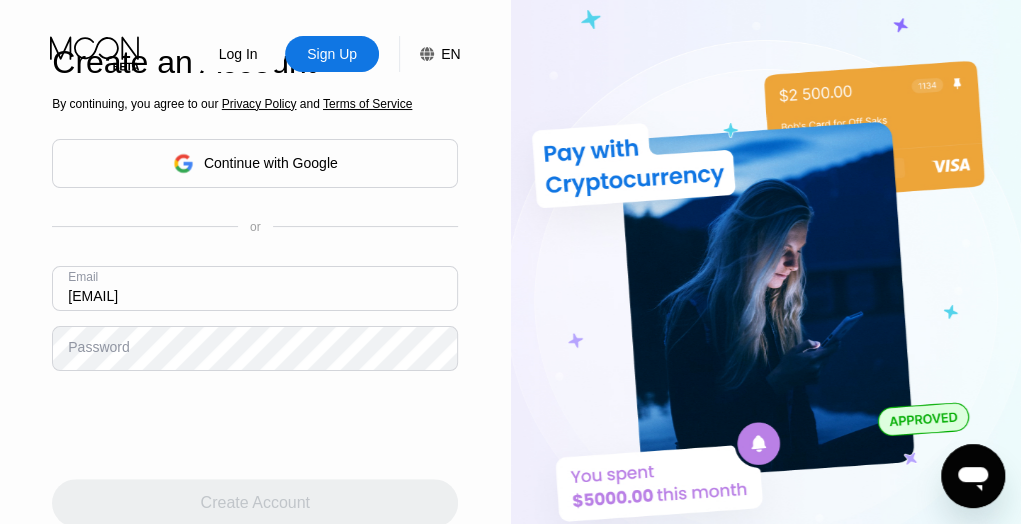 type on "[EMAIL]" 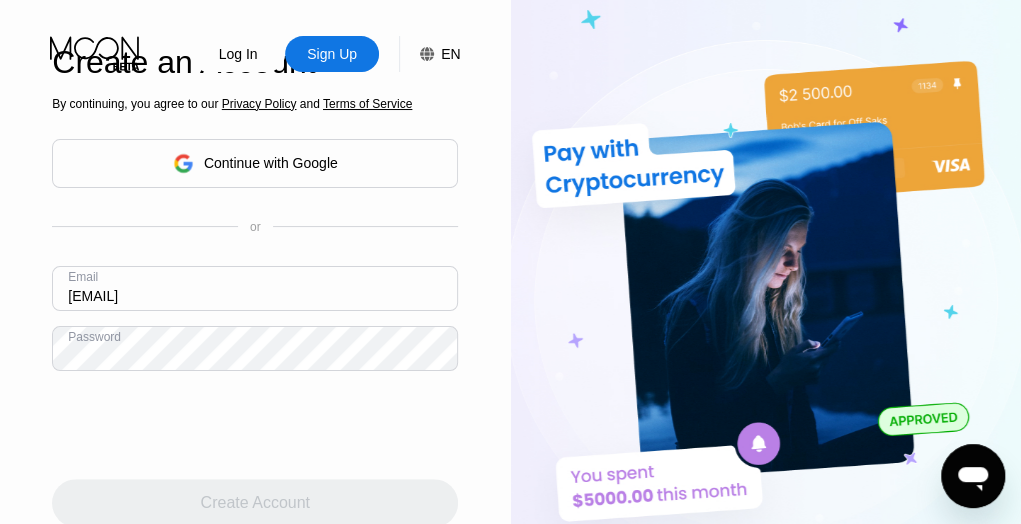 scroll, scrollTop: 122, scrollLeft: 0, axis: vertical 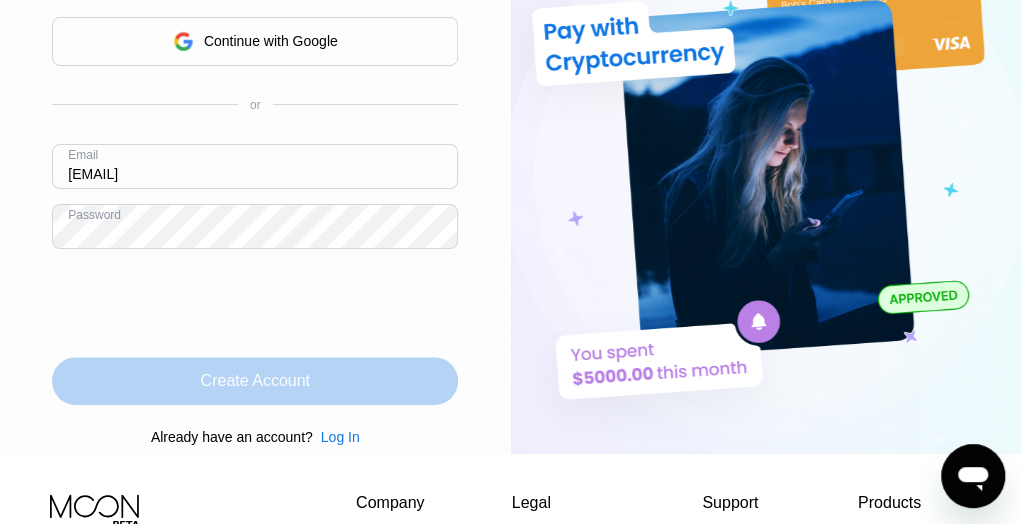 click on "Create Account" at bounding box center (255, 381) 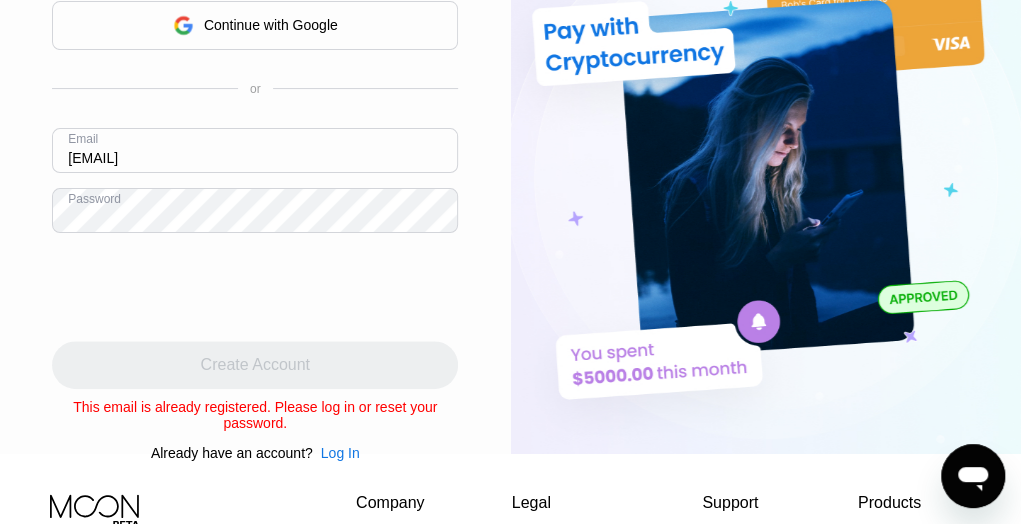 click on "Log In" at bounding box center [340, 453] 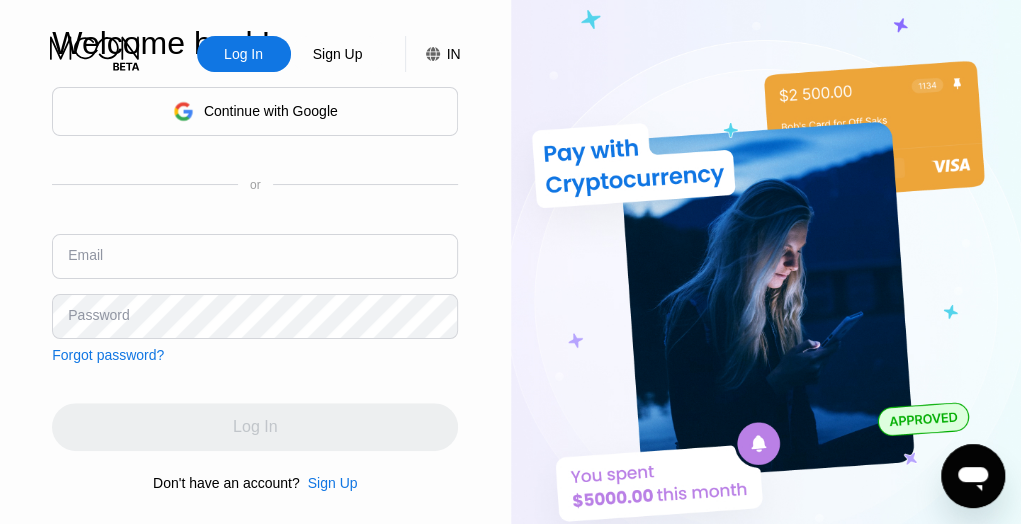 click at bounding box center [255, 256] 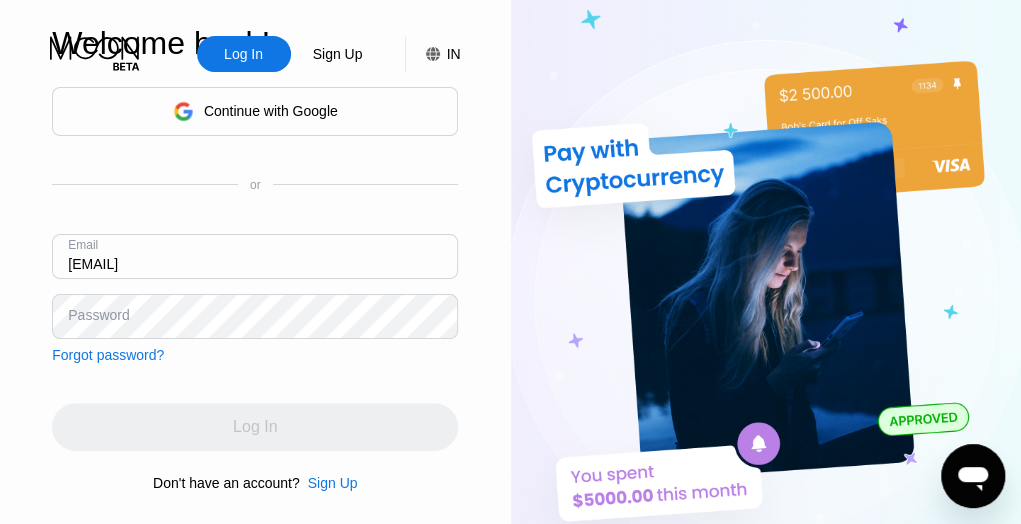 type on "[EMAIL]" 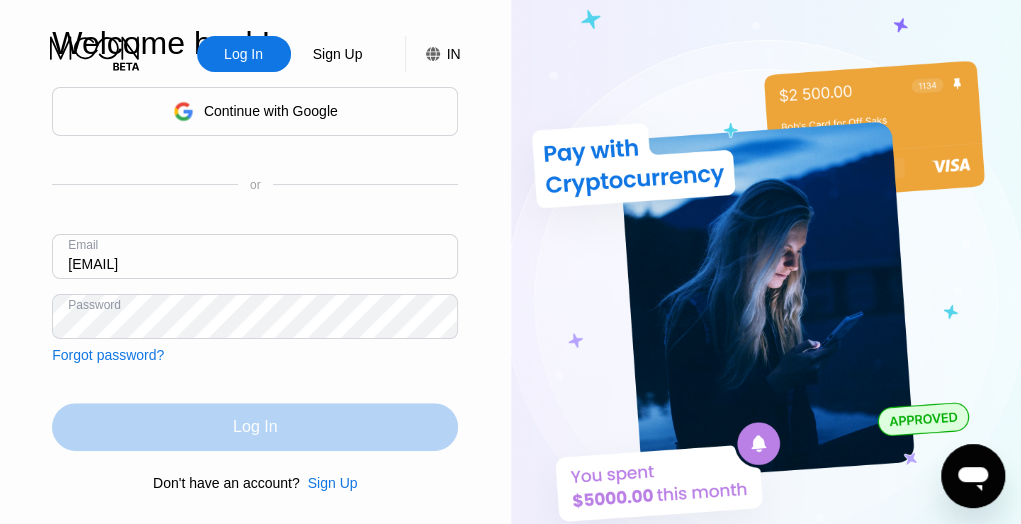 click on "Log In" at bounding box center [255, 427] 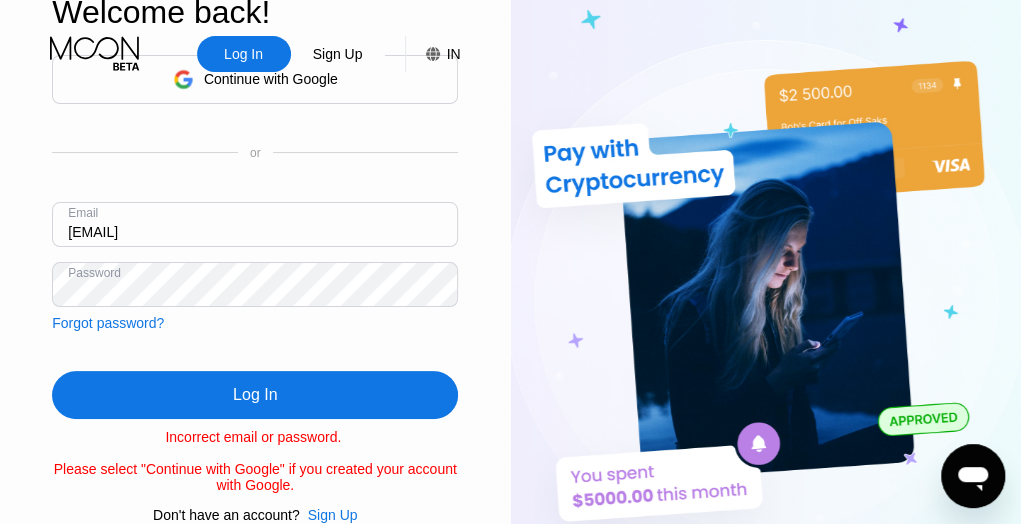 click on "Continue with Google or Email paywithmoon147@gmail.com Password Forgot password?" at bounding box center [255, 193] 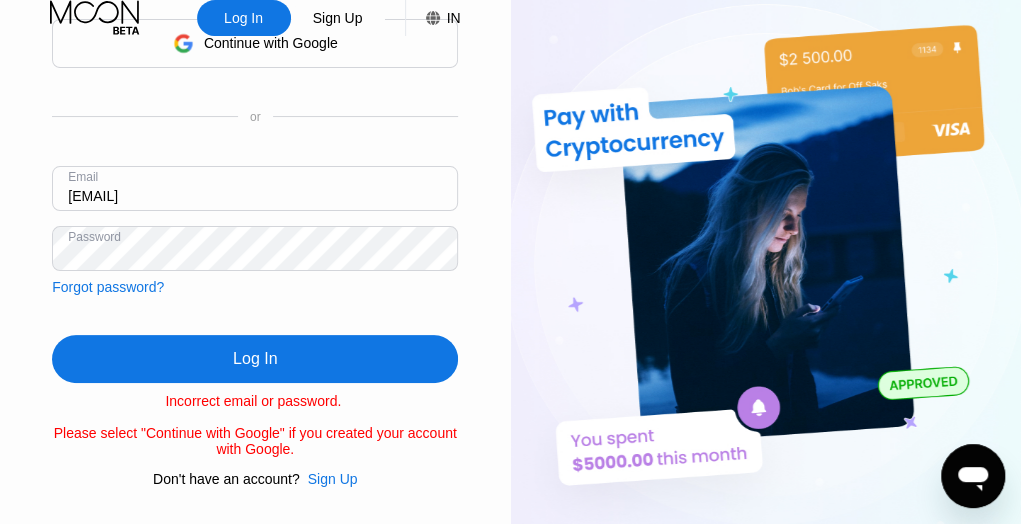 scroll, scrollTop: 0, scrollLeft: 0, axis: both 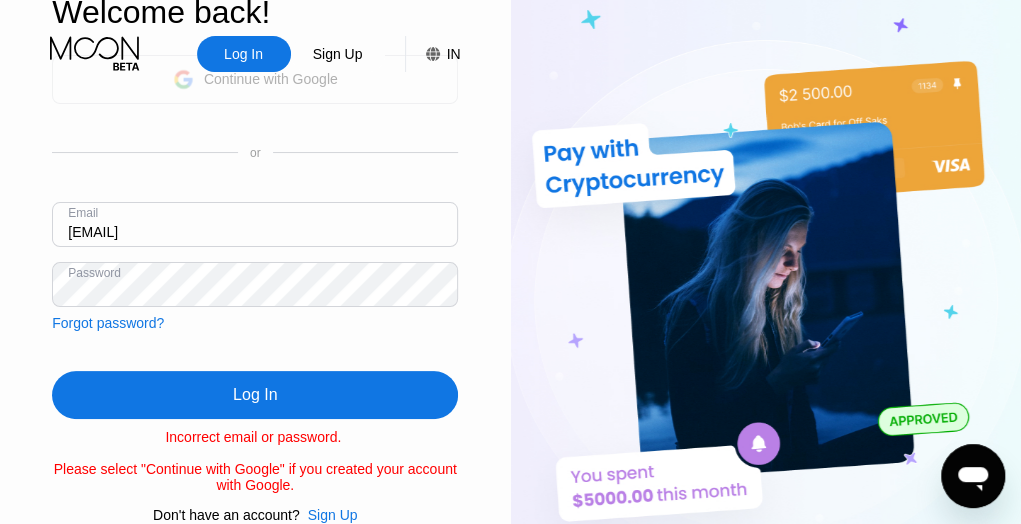click on "Continue with Google" at bounding box center [255, 79] 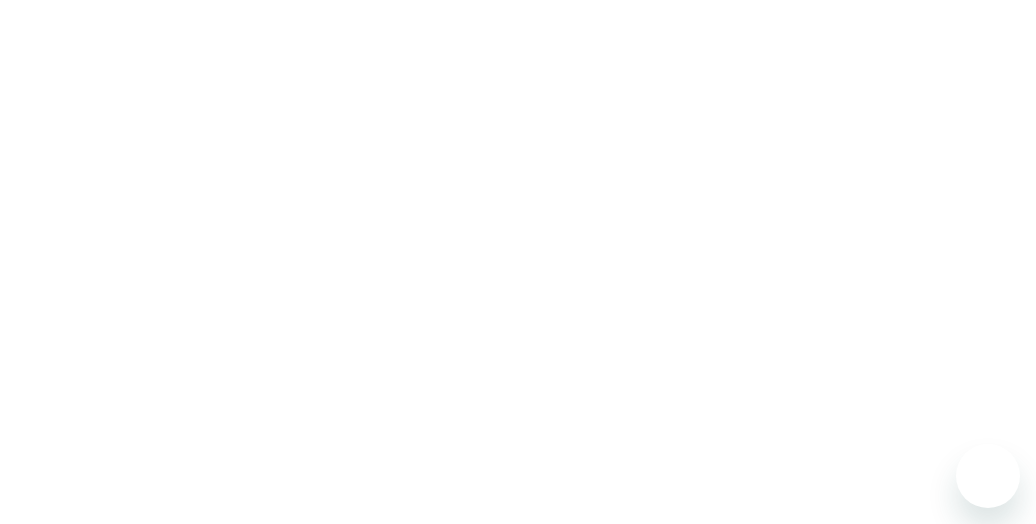 scroll, scrollTop: 0, scrollLeft: 0, axis: both 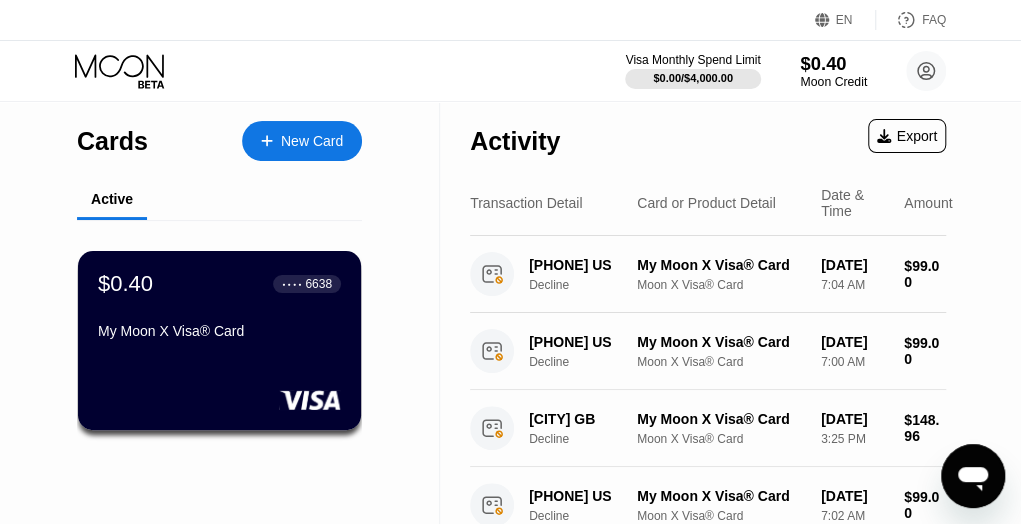 click on "Moon Credit" at bounding box center (833, 82) 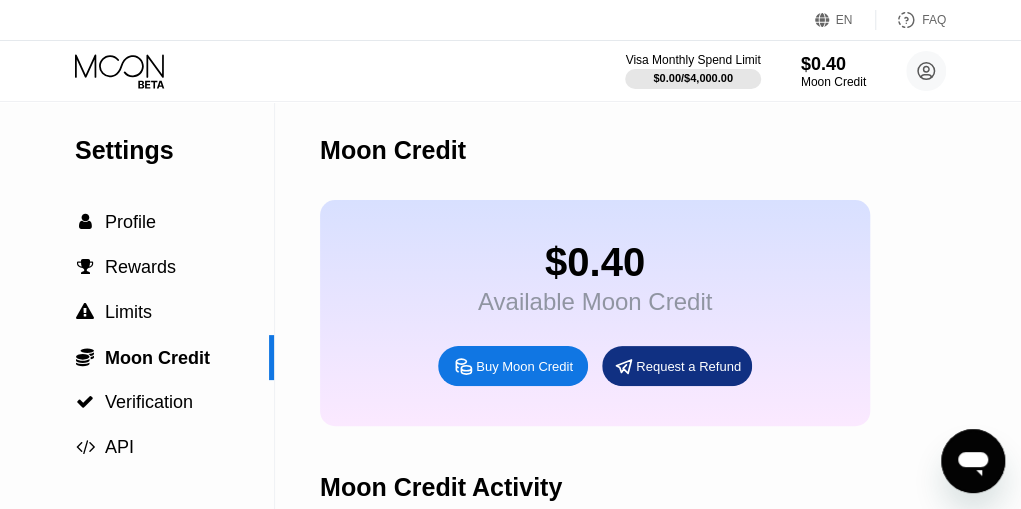 click on "Buy Moon Credit" at bounding box center [524, 366] 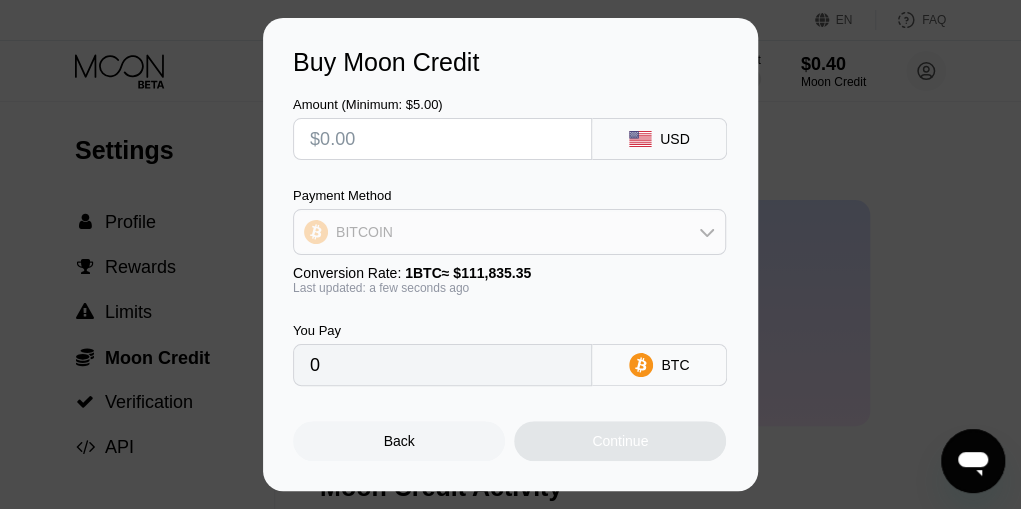 click on "BITCOIN" at bounding box center (509, 232) 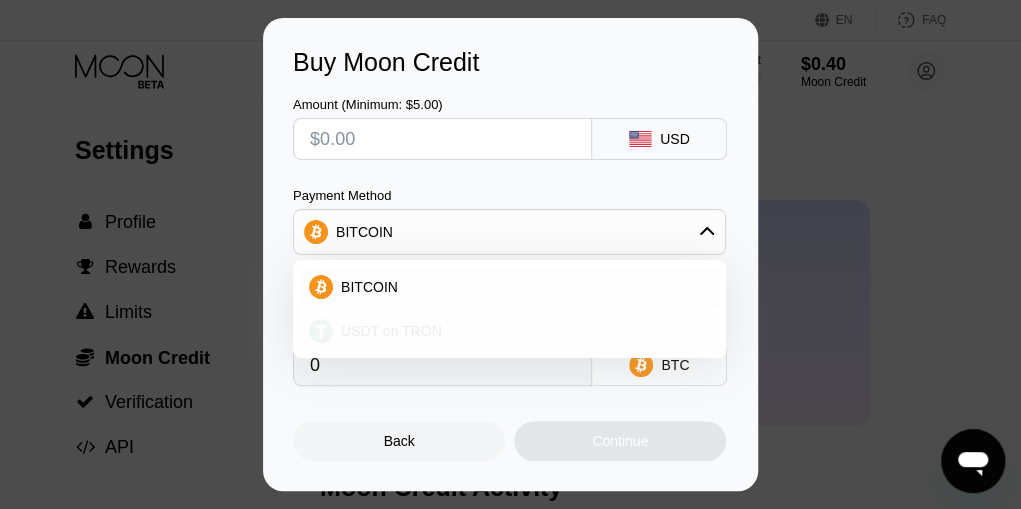 click on "USDT on TRON" at bounding box center [521, 331] 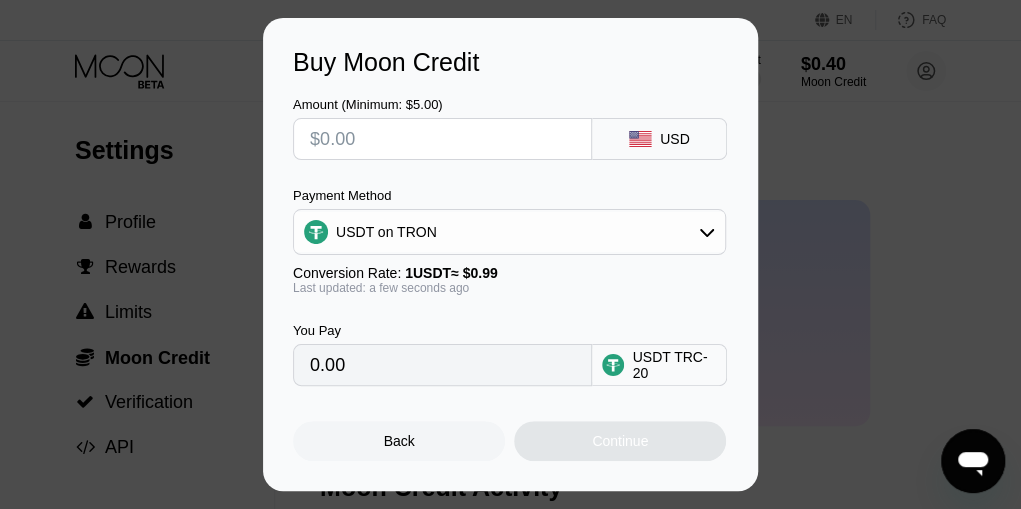 click at bounding box center (442, 139) 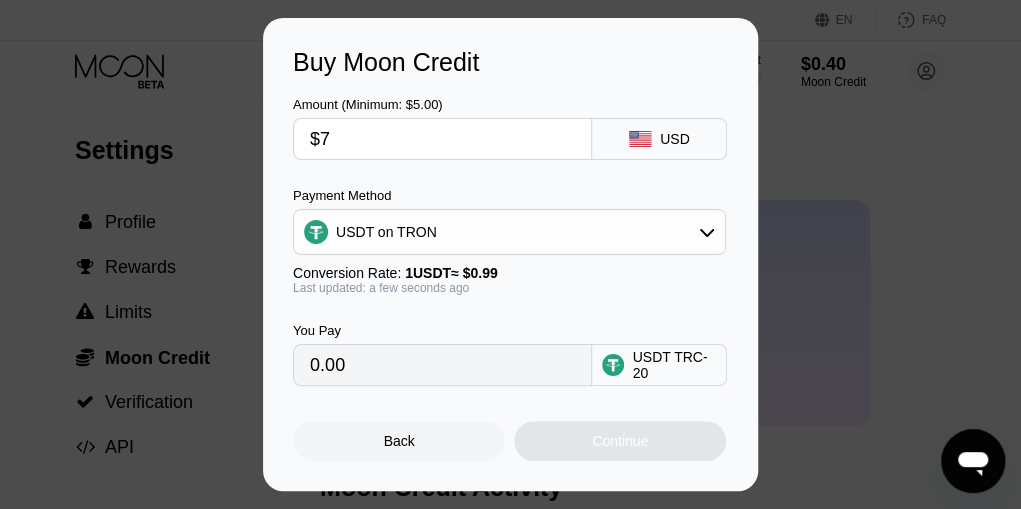 type on "7.07" 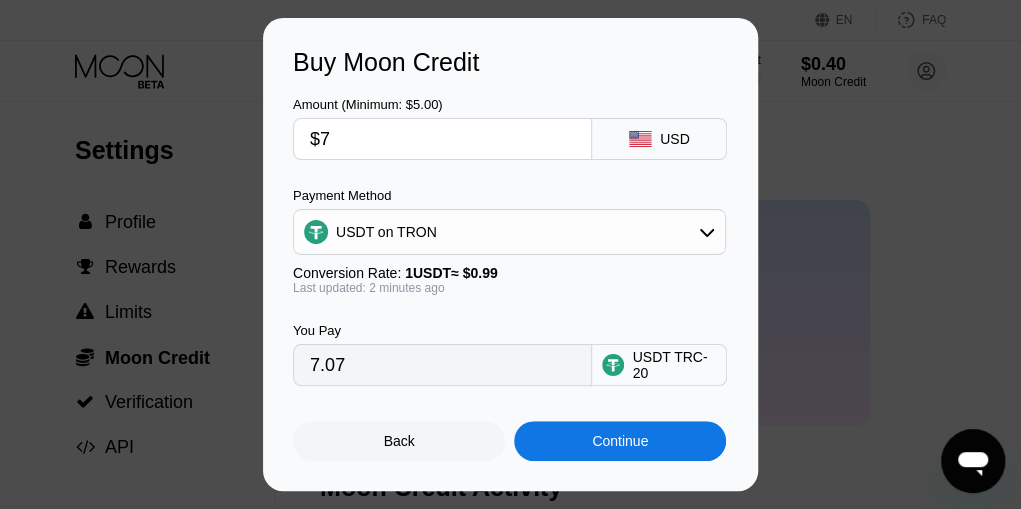 type on "$7" 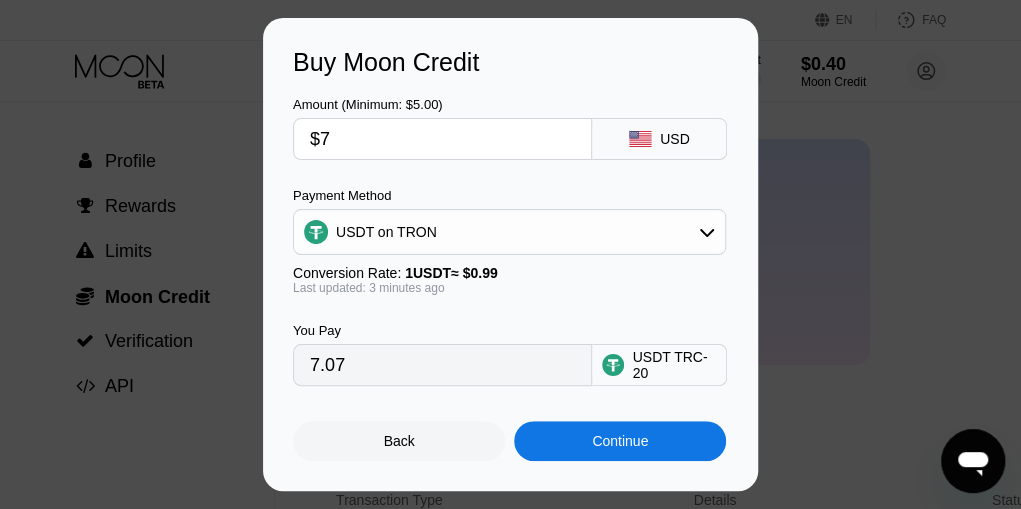 click on "Continue" at bounding box center (620, 441) 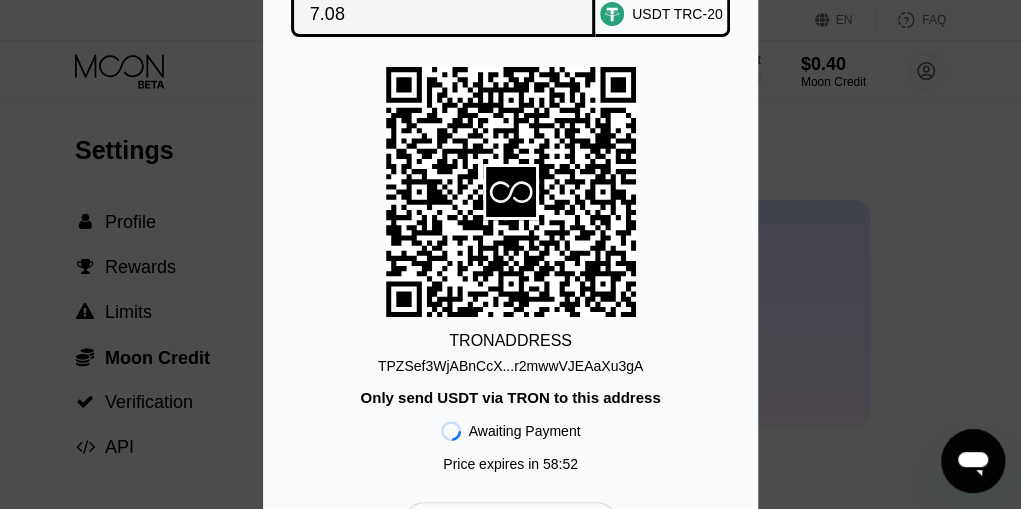scroll, scrollTop: 82, scrollLeft: 0, axis: vertical 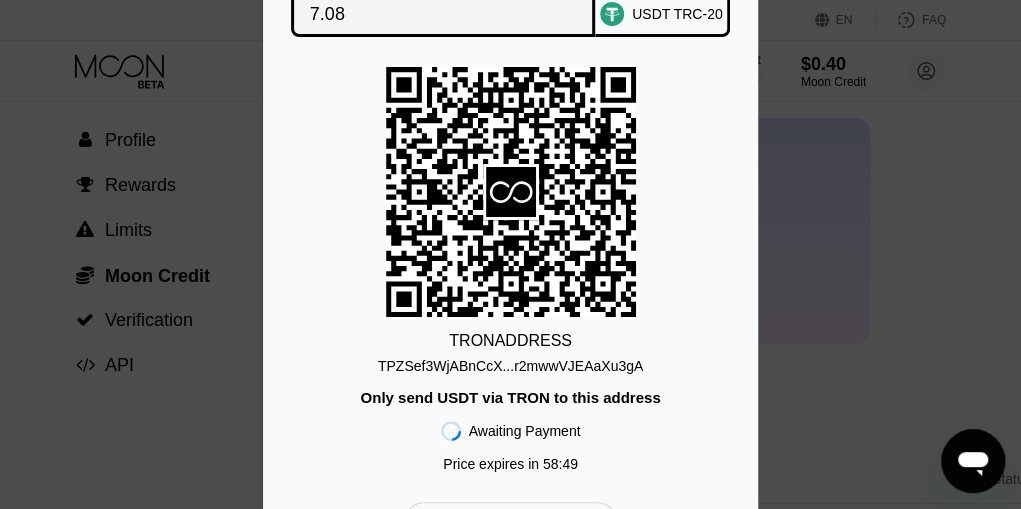 click on "TPZSef3WjABnCcX...r2mwwVJEAaXu3gA" at bounding box center [510, 366] 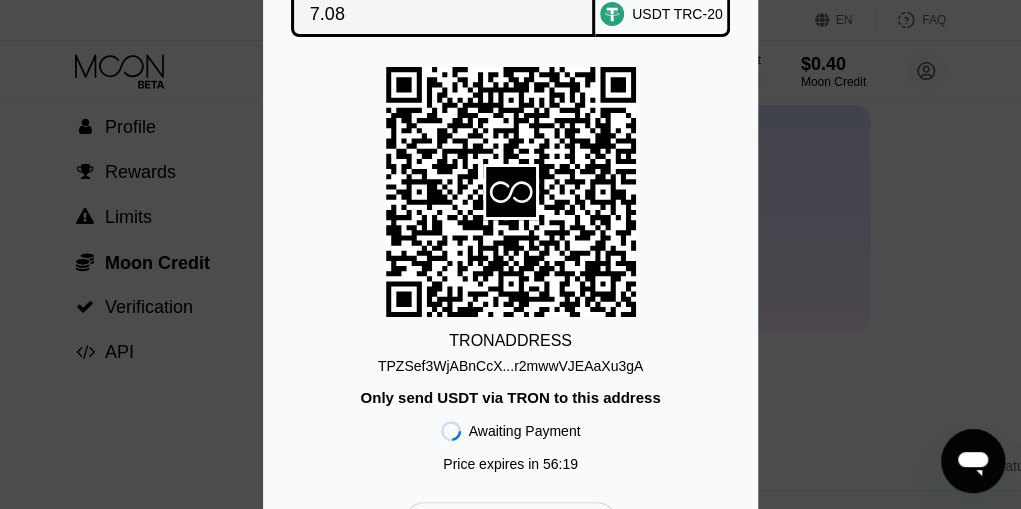 scroll, scrollTop: 94, scrollLeft: 0, axis: vertical 